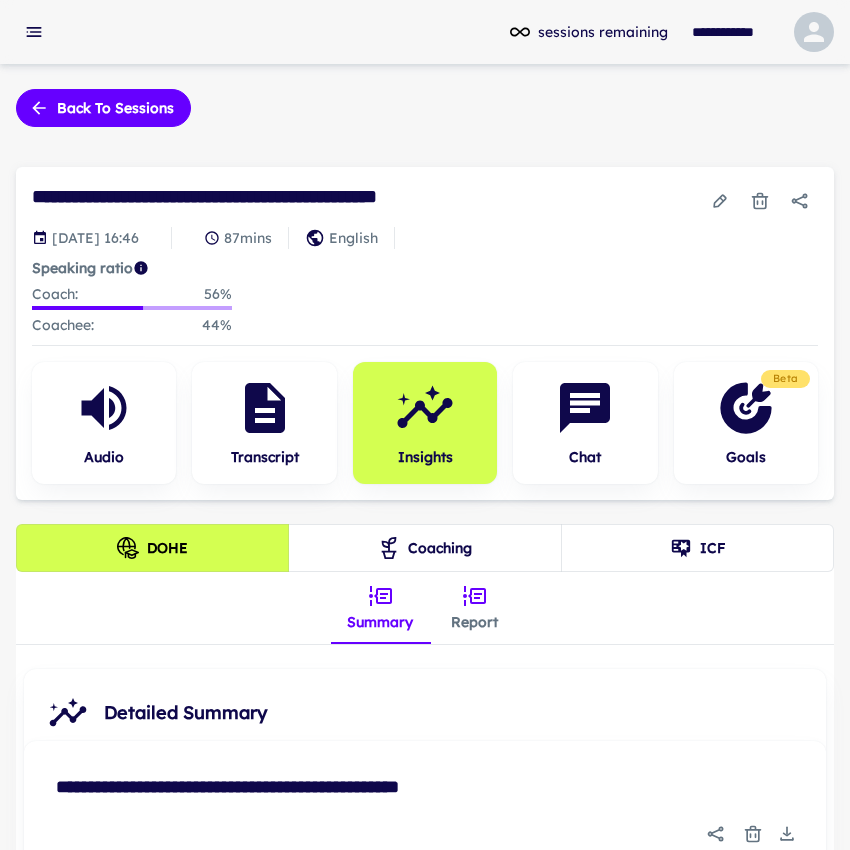 scroll, scrollTop: 0, scrollLeft: 0, axis: both 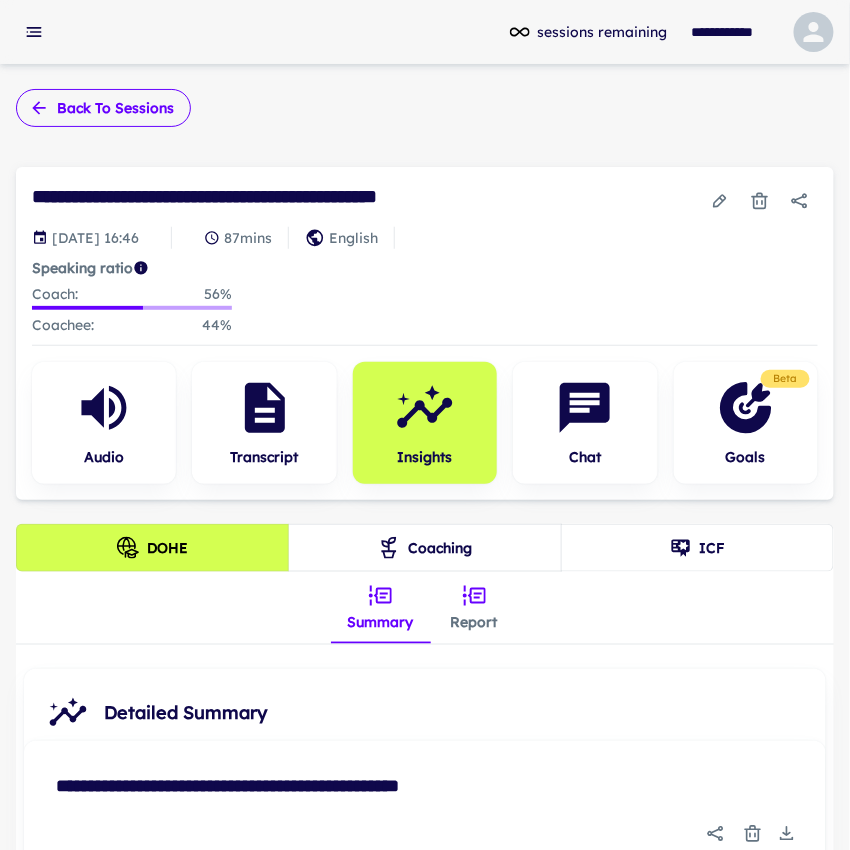 click on "Back to sessions" at bounding box center (103, 108) 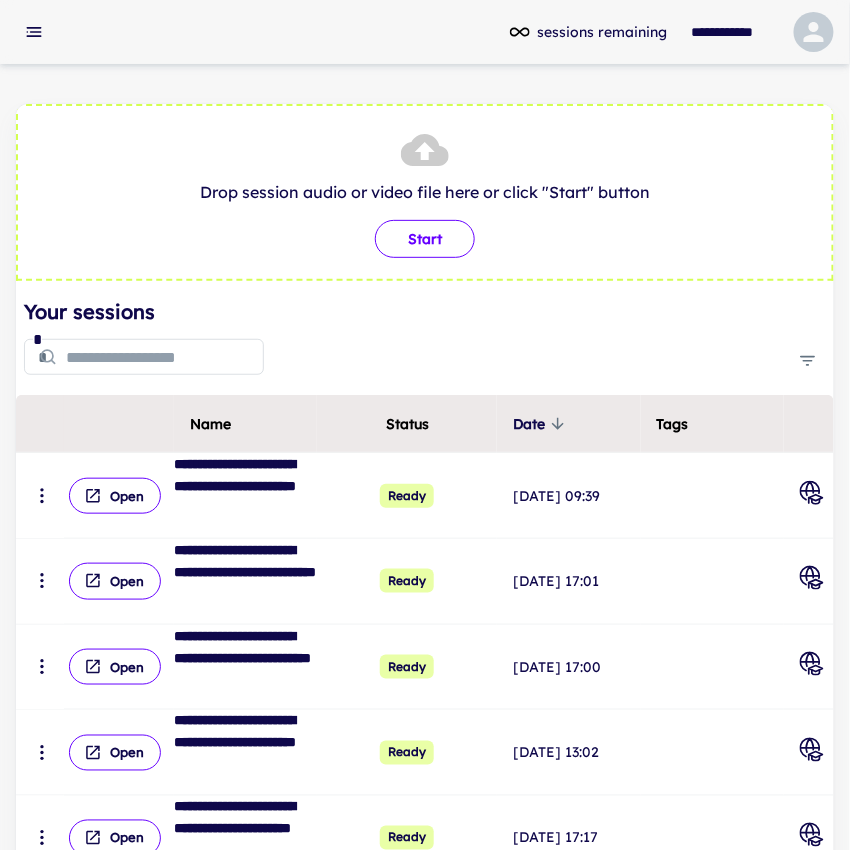 click on "Start" at bounding box center [425, 239] 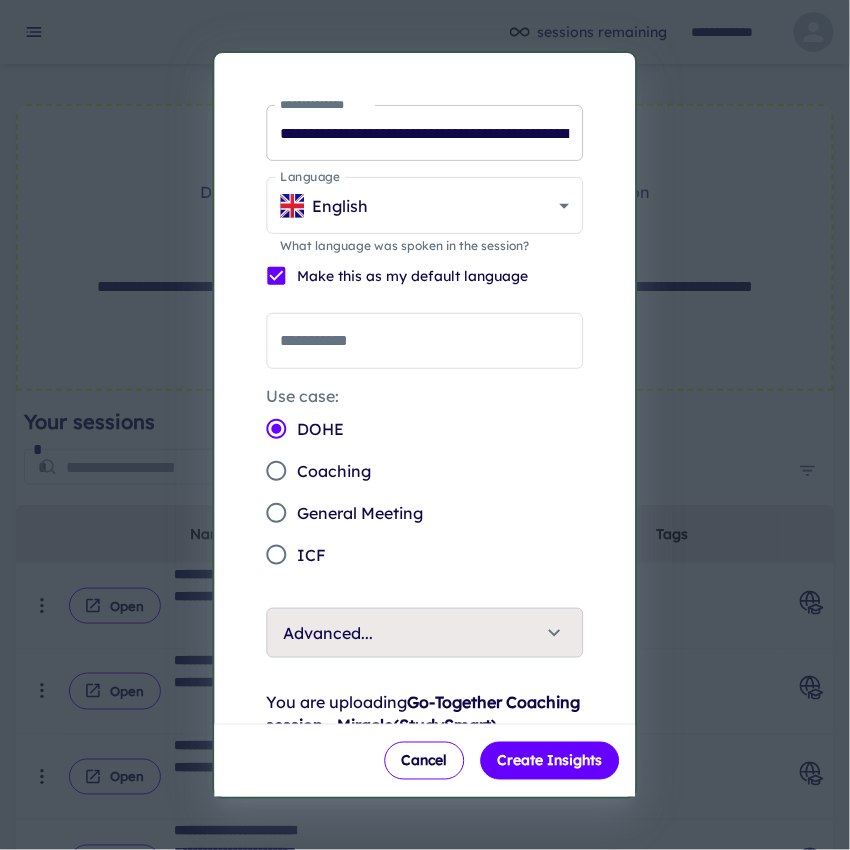 click on "**********" 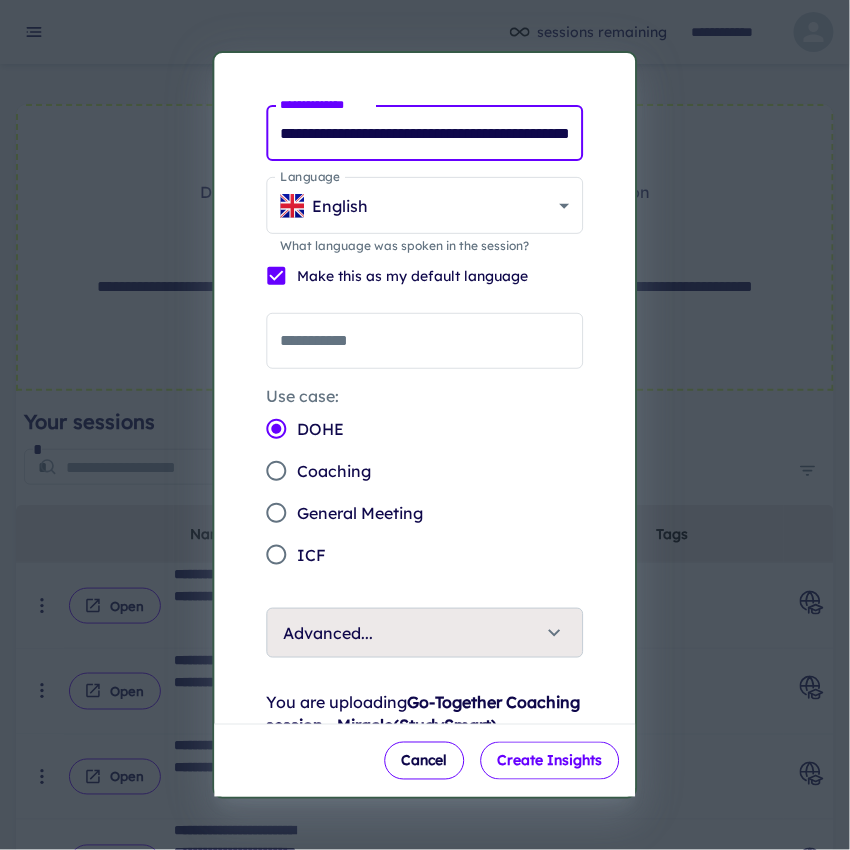 type on "**********" 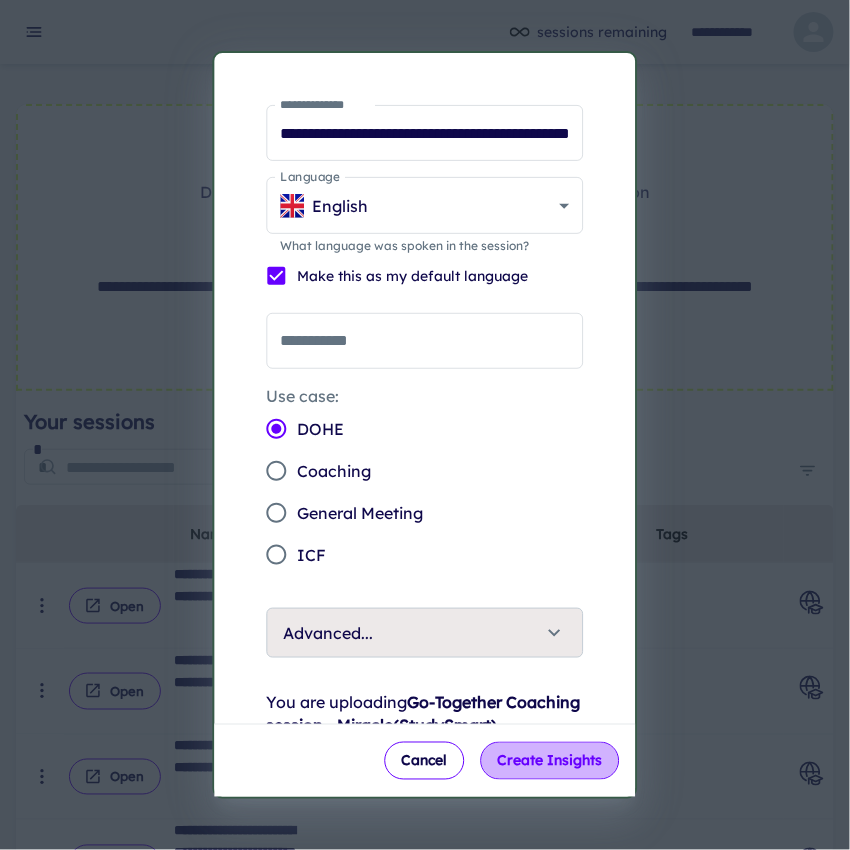 click on "Create Insights" at bounding box center (550, 761) 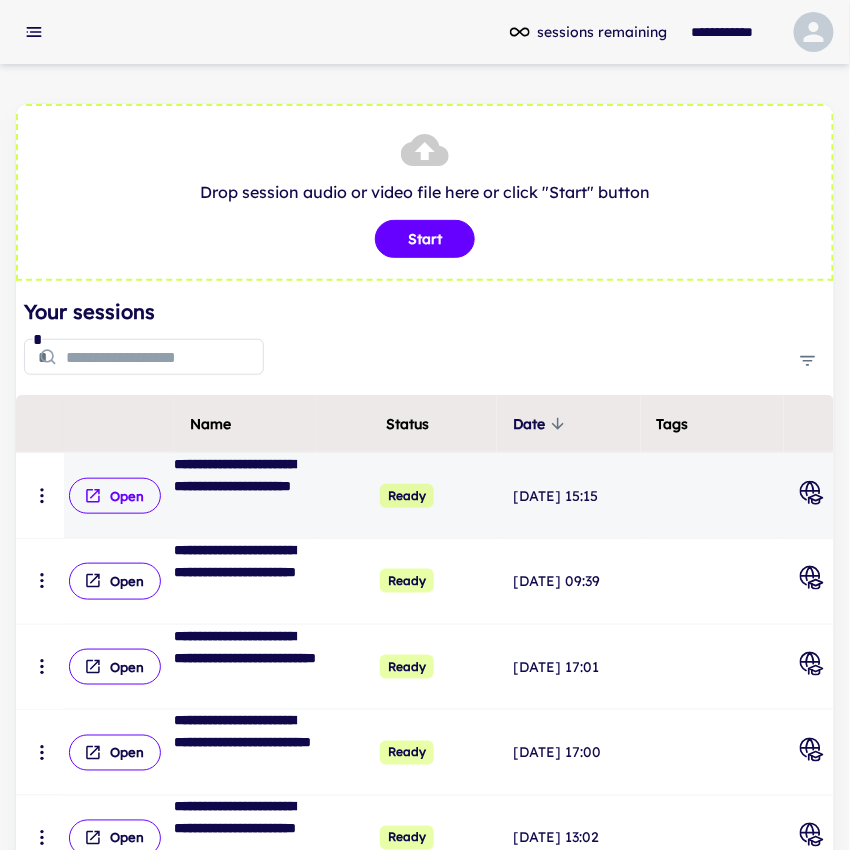 click on "Open" at bounding box center [115, 496] 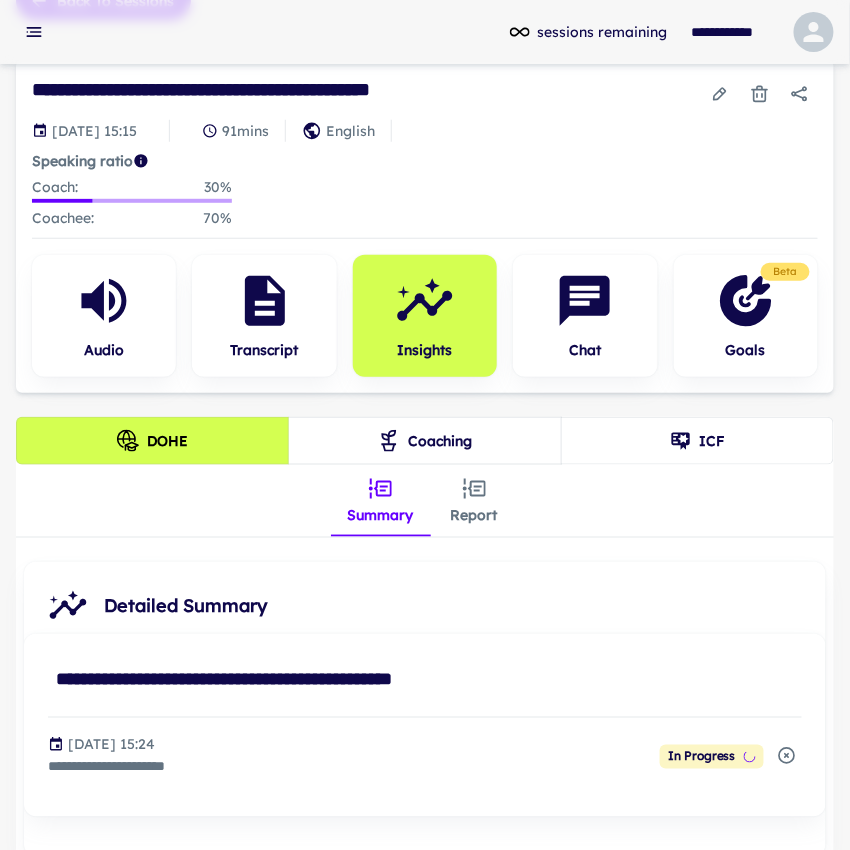 scroll, scrollTop: 105, scrollLeft: 0, axis: vertical 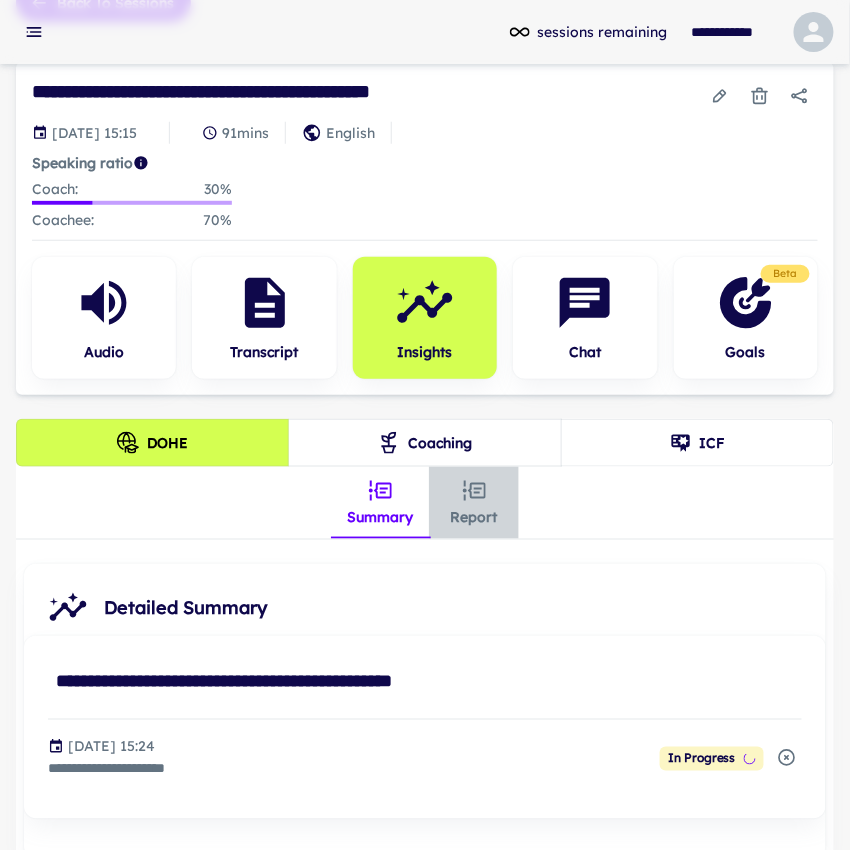 click 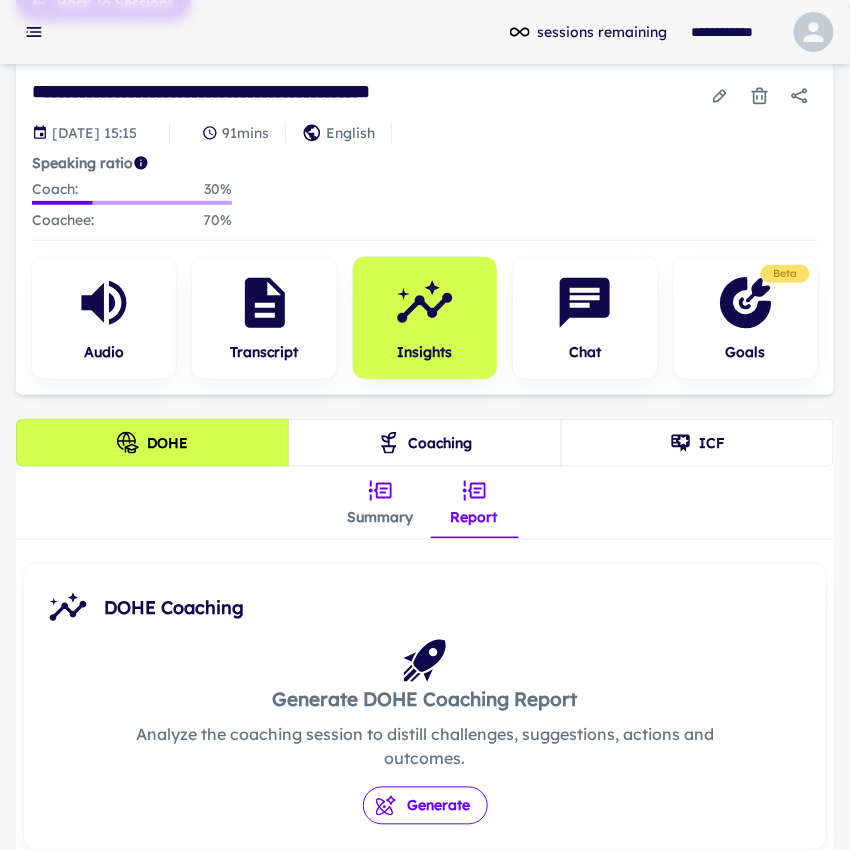 click on "Generate" at bounding box center [425, 806] 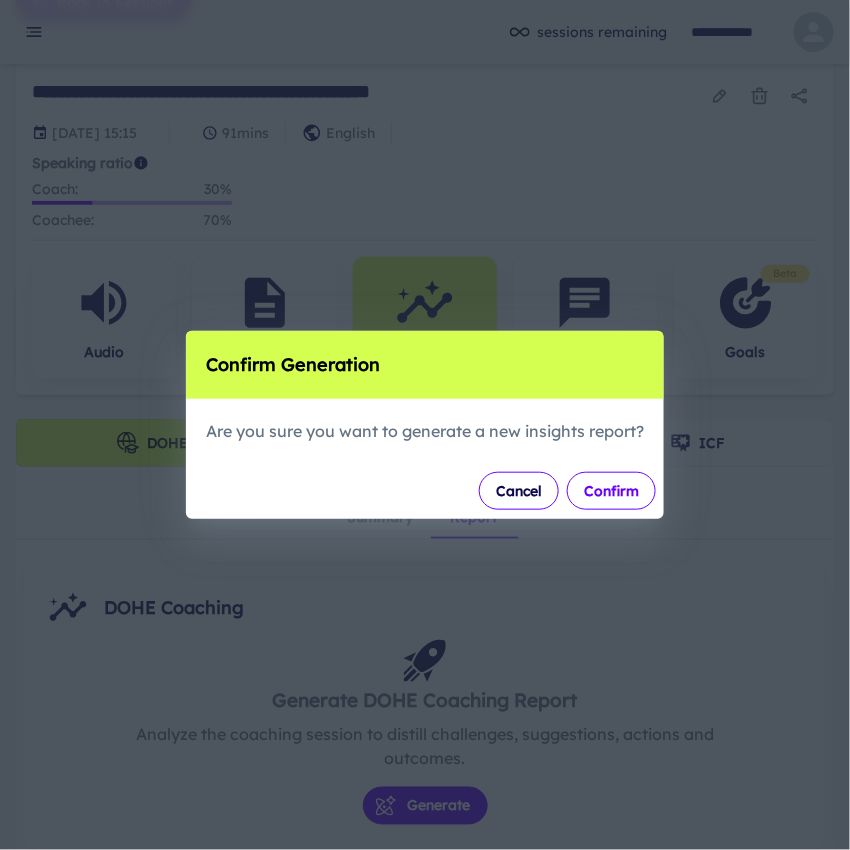 click on "Confirm" at bounding box center (611, 491) 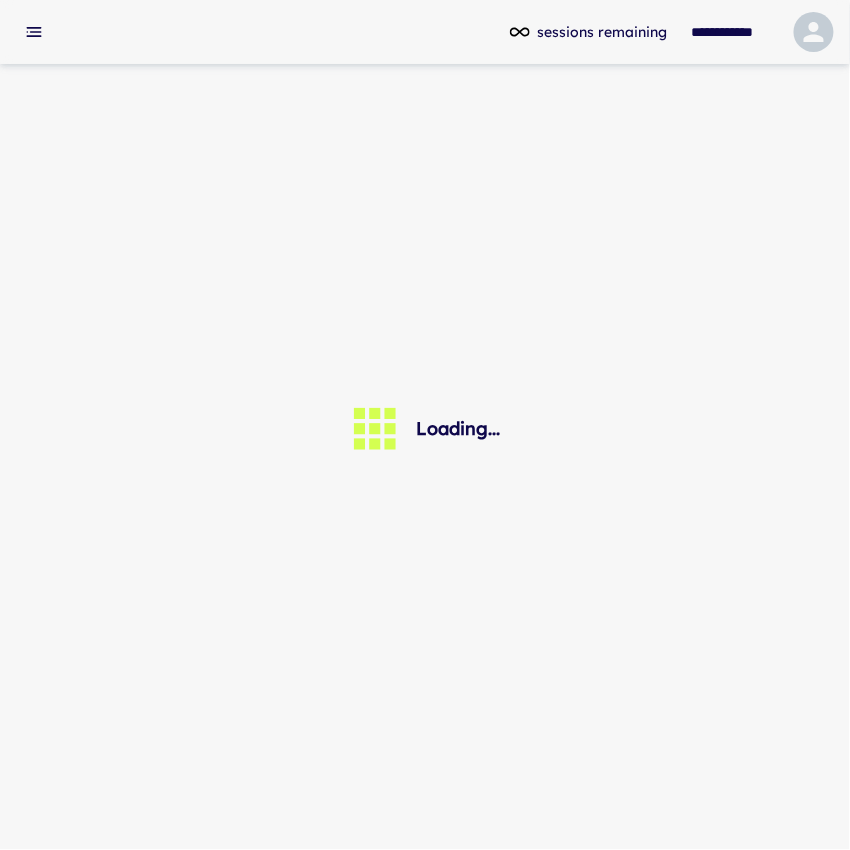 scroll, scrollTop: 0, scrollLeft: 0, axis: both 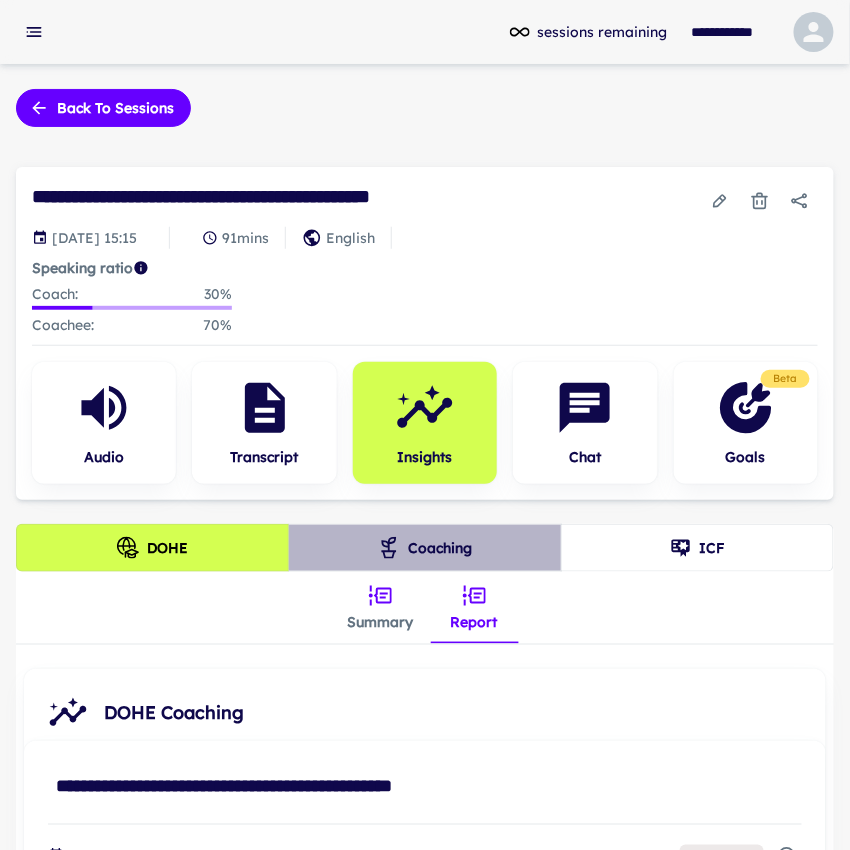 click on "Coaching" at bounding box center (424, 548) 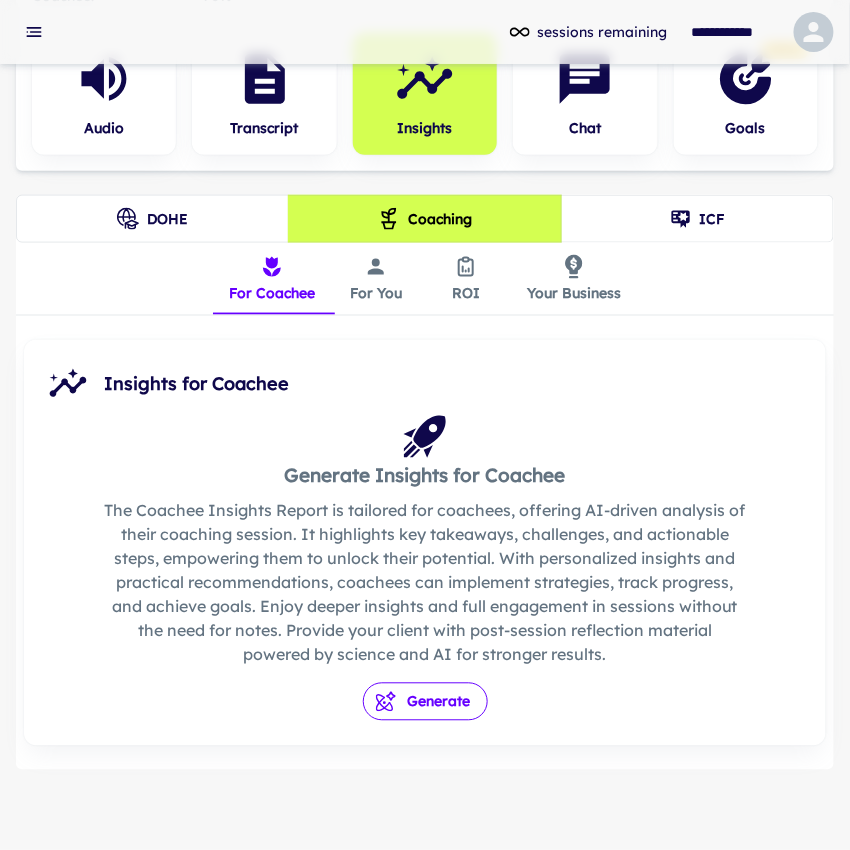scroll, scrollTop: 335, scrollLeft: 0, axis: vertical 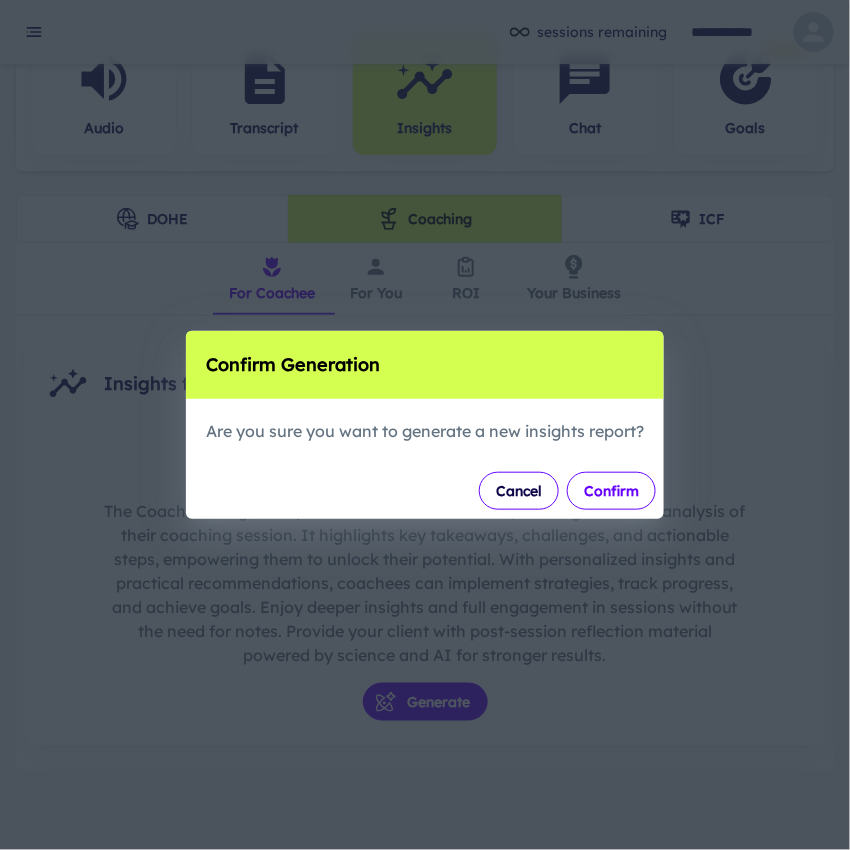 click on "Confirm" at bounding box center (611, 491) 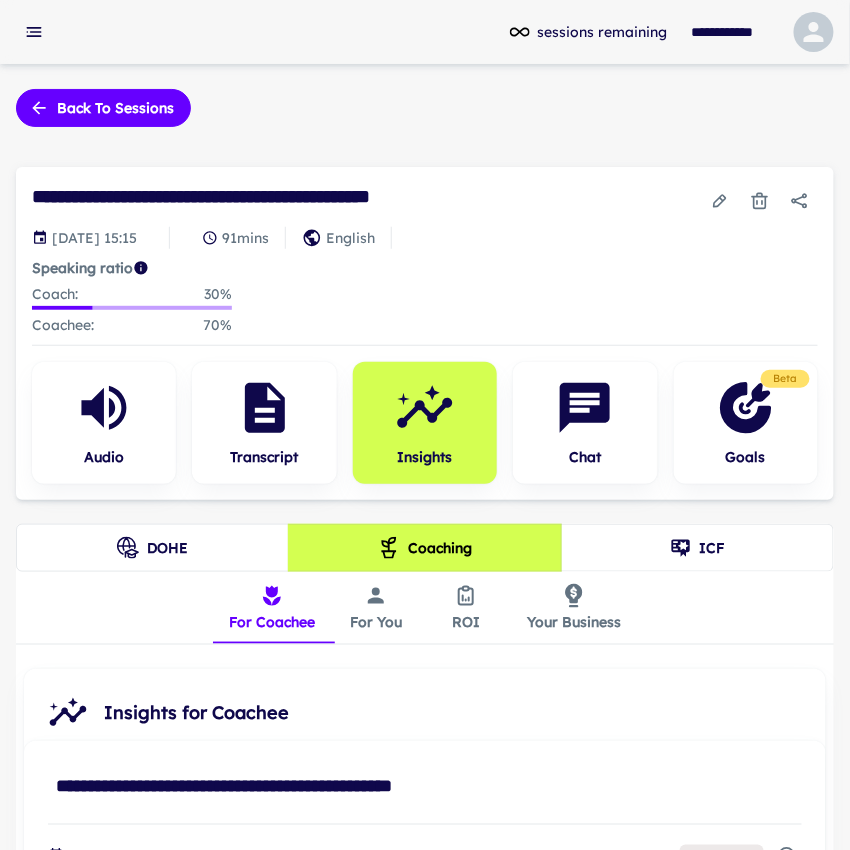 click on "For You" at bounding box center [376, 608] 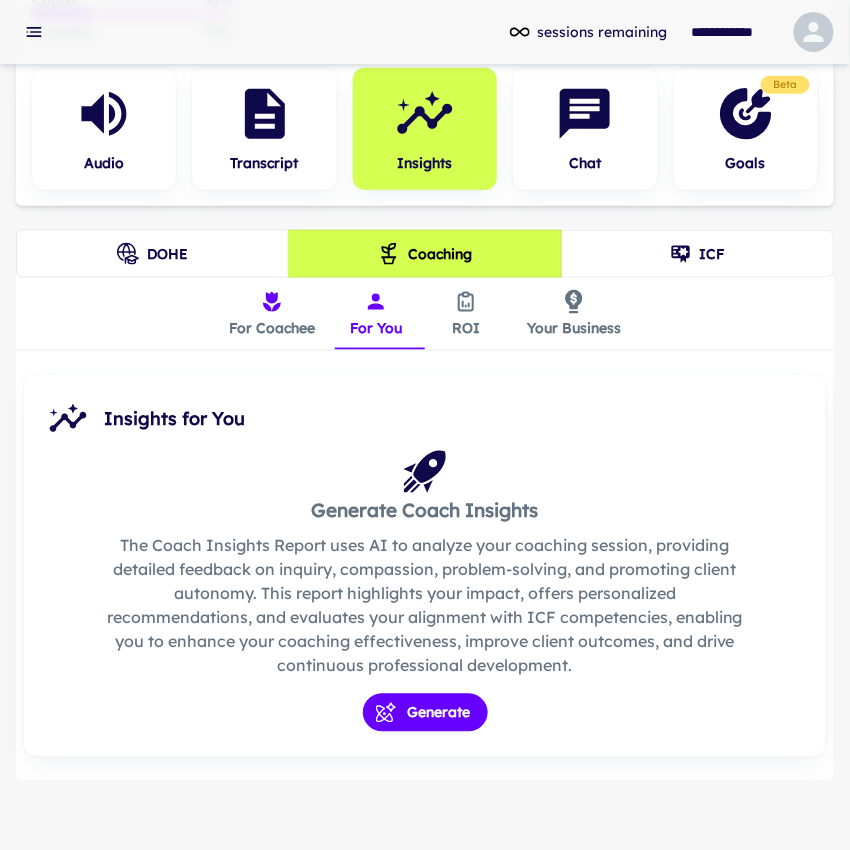 scroll, scrollTop: 300, scrollLeft: 0, axis: vertical 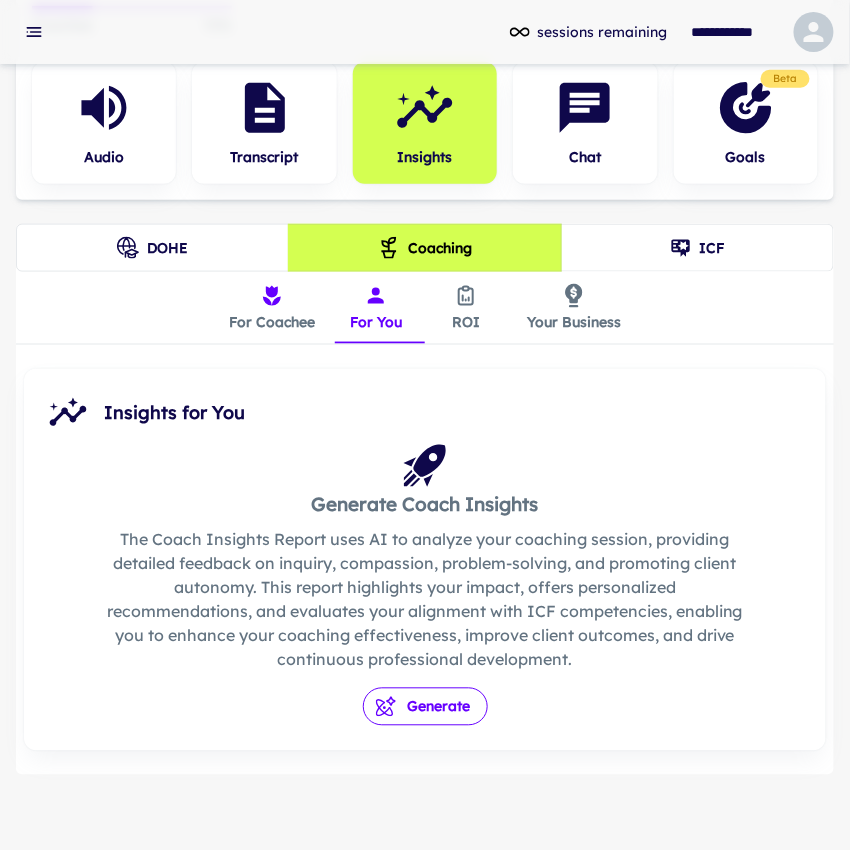 click on "Generate" at bounding box center (425, 707) 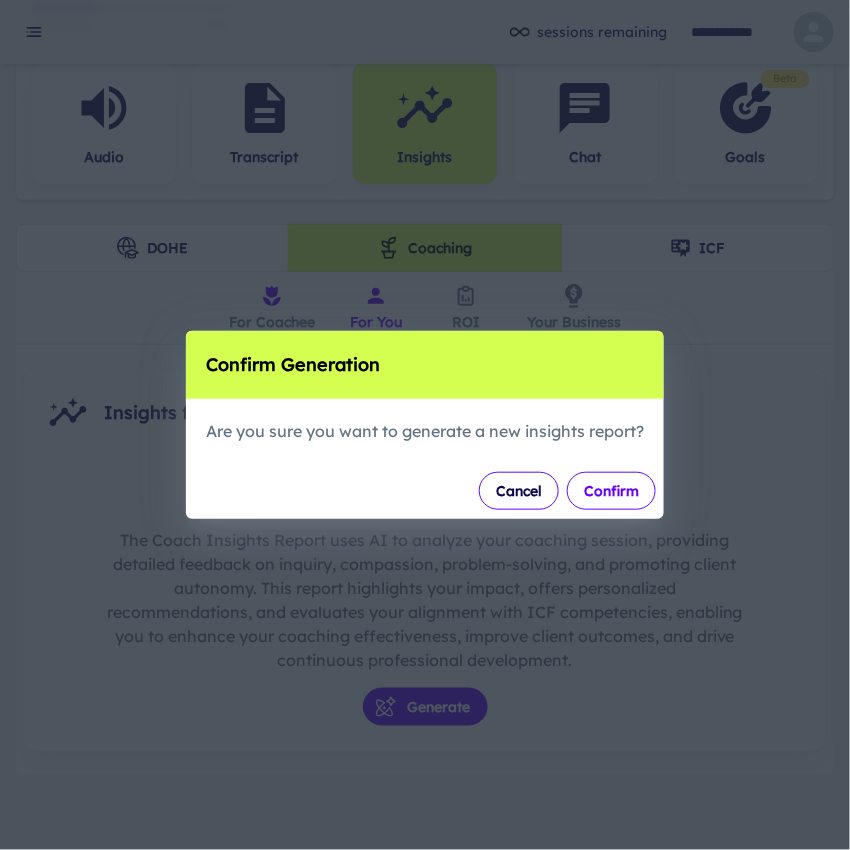 click on "Confirm" at bounding box center [611, 491] 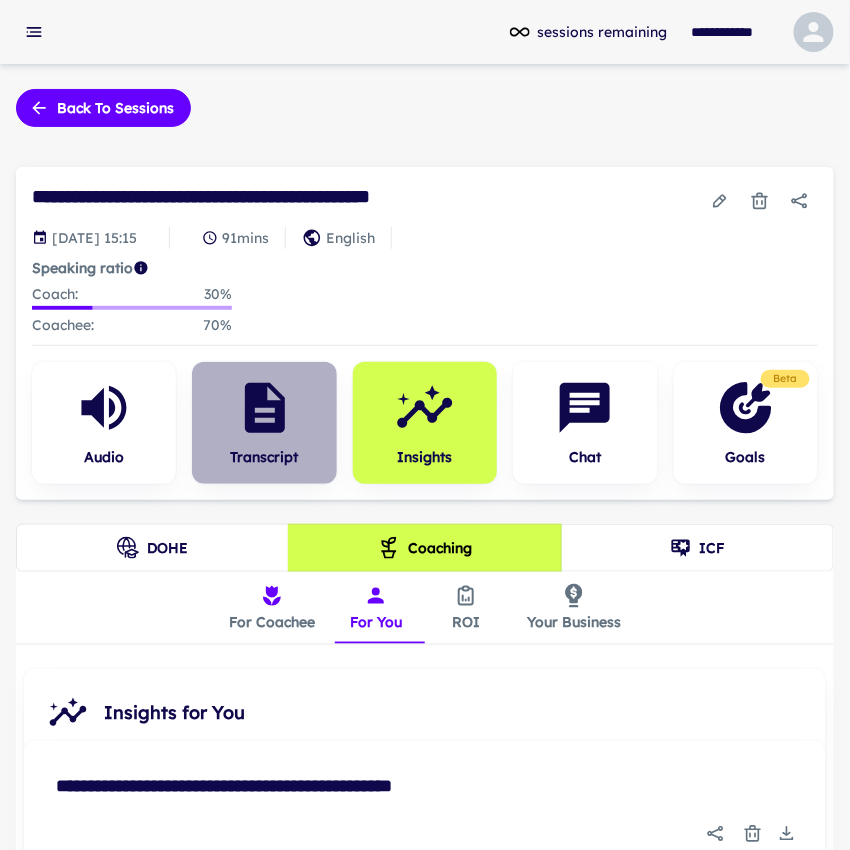 click on "Transcript" at bounding box center (265, 457) 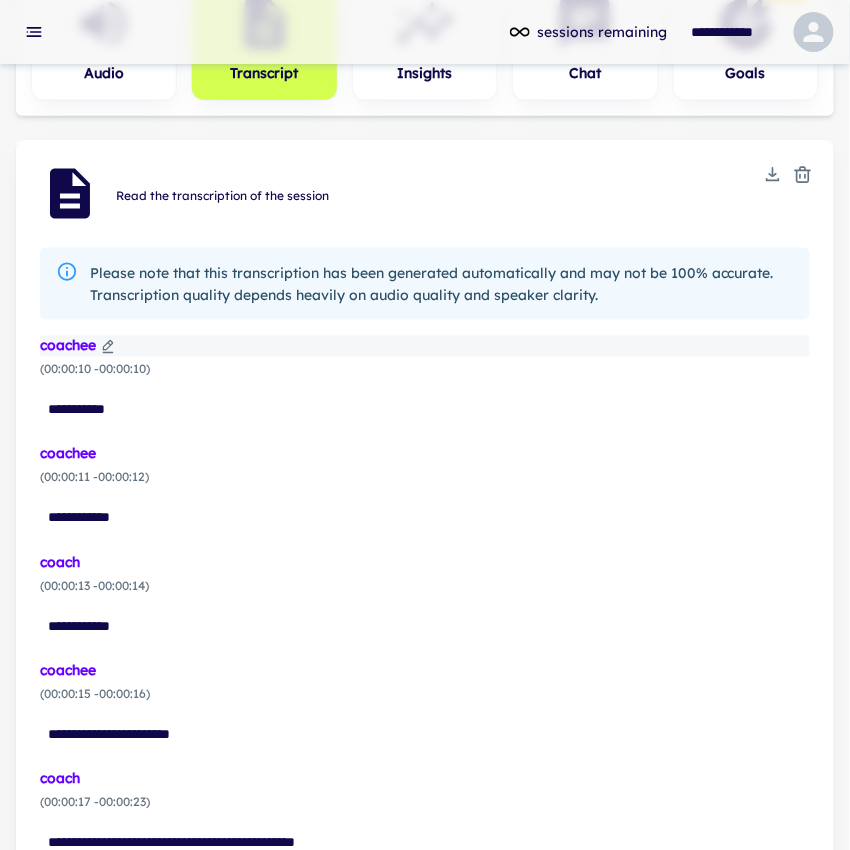 scroll, scrollTop: 368, scrollLeft: 0, axis: vertical 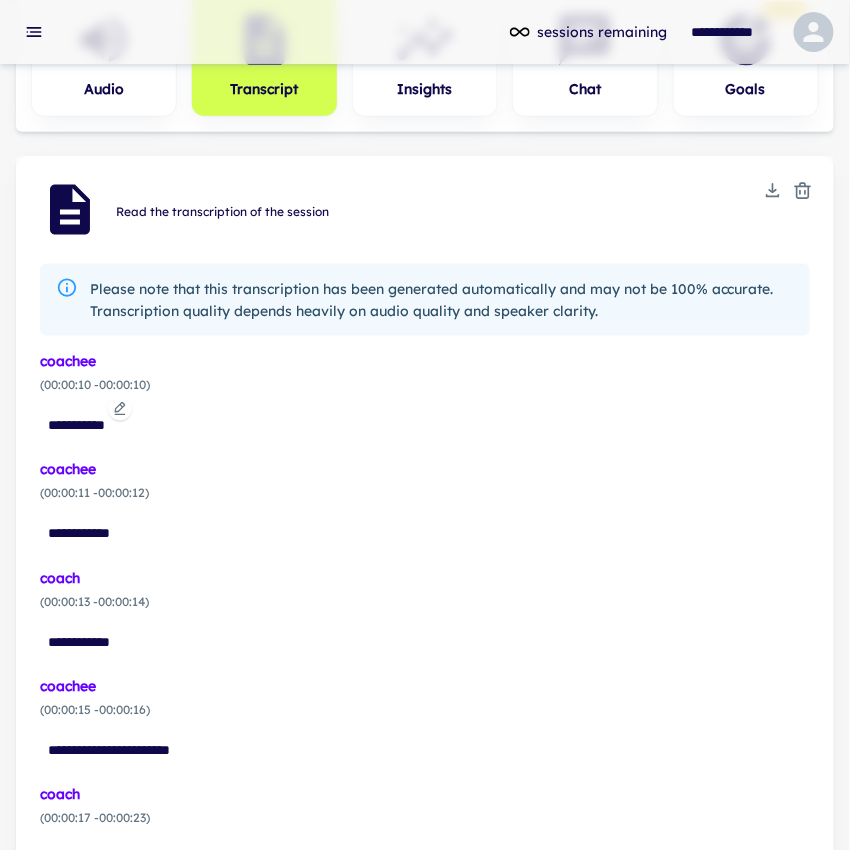 click 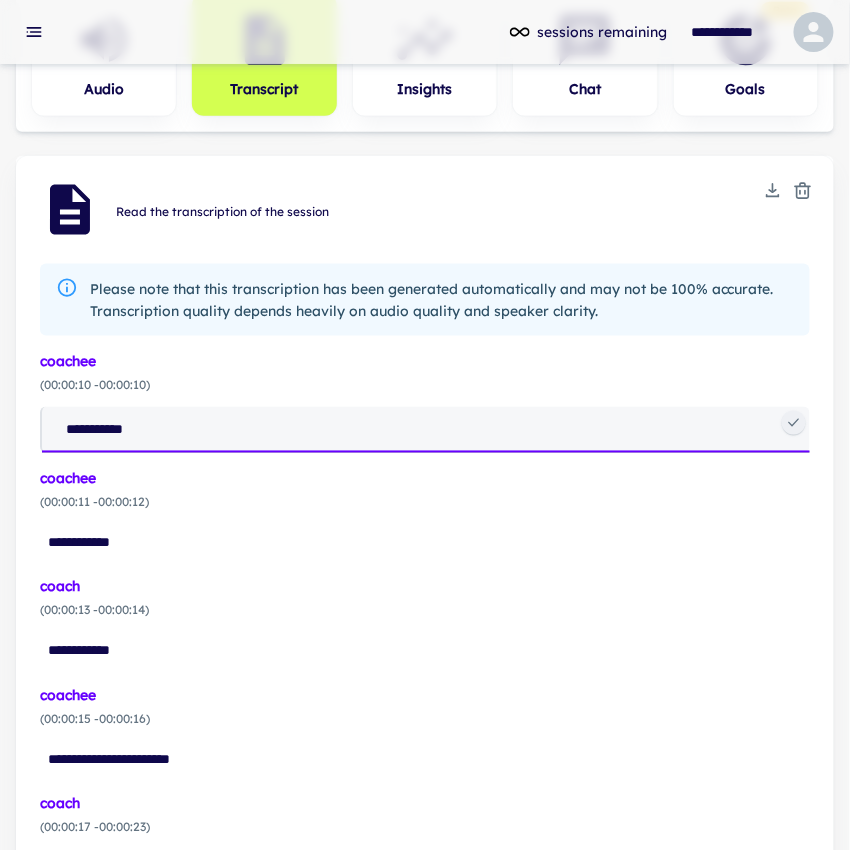 click on "**********" at bounding box center (434, 429) 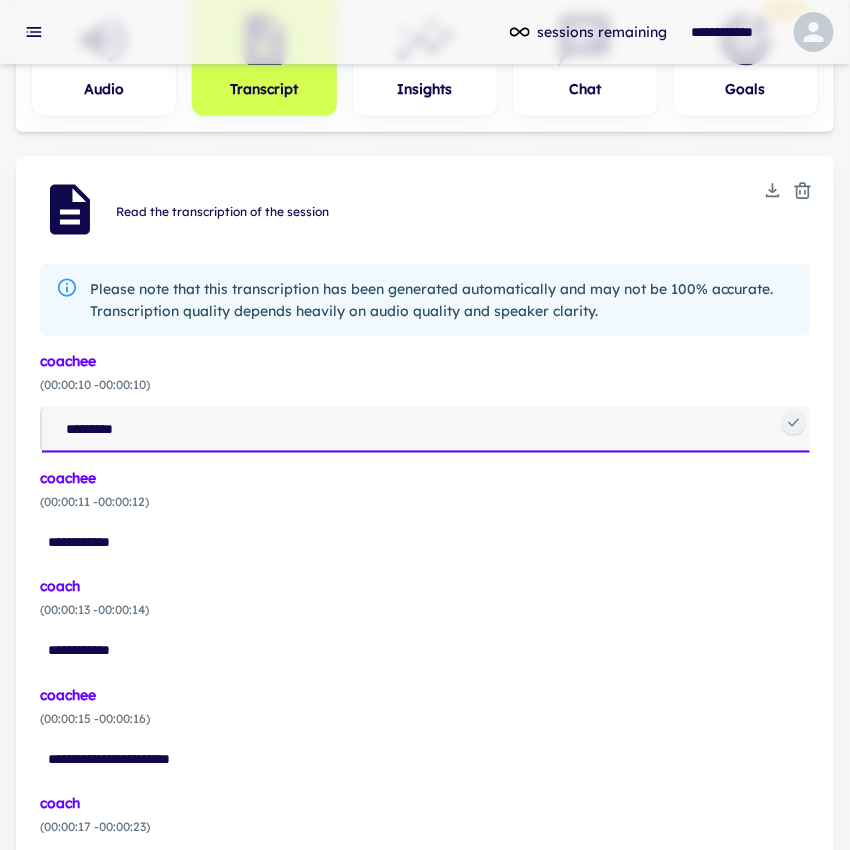 type on "*********" 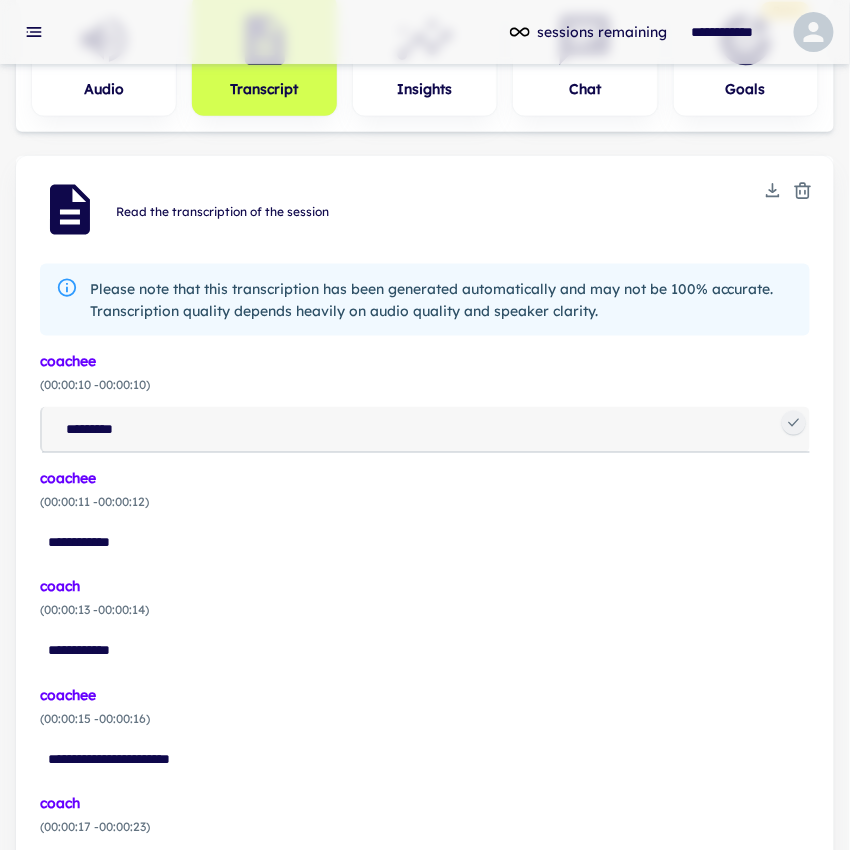 click on "**********" at bounding box center (425, 20798) 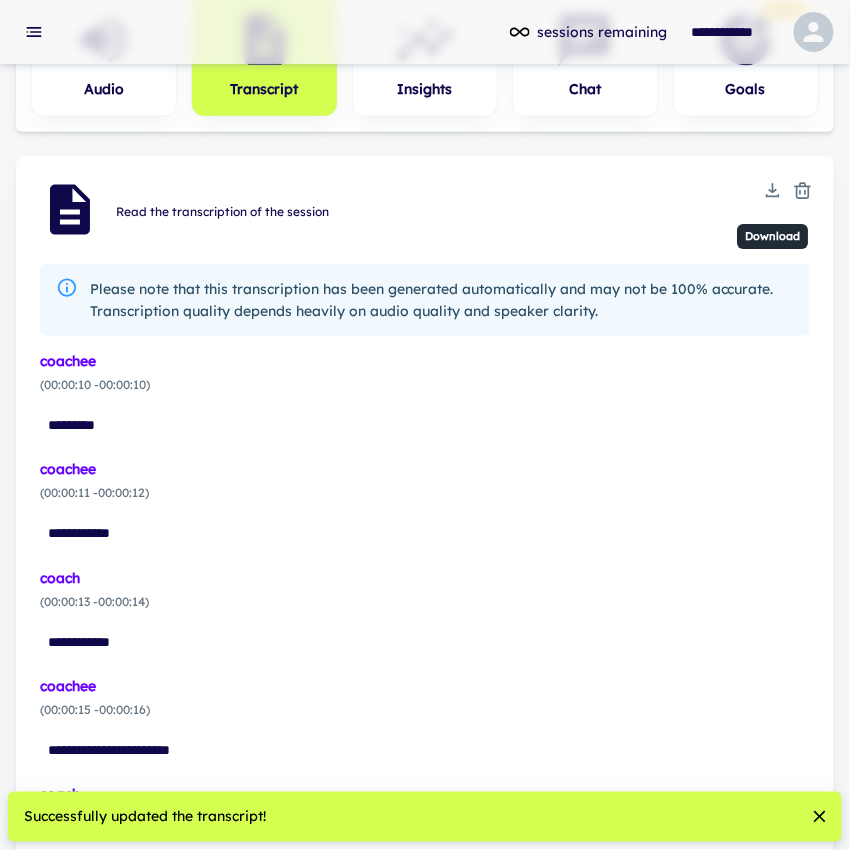 click 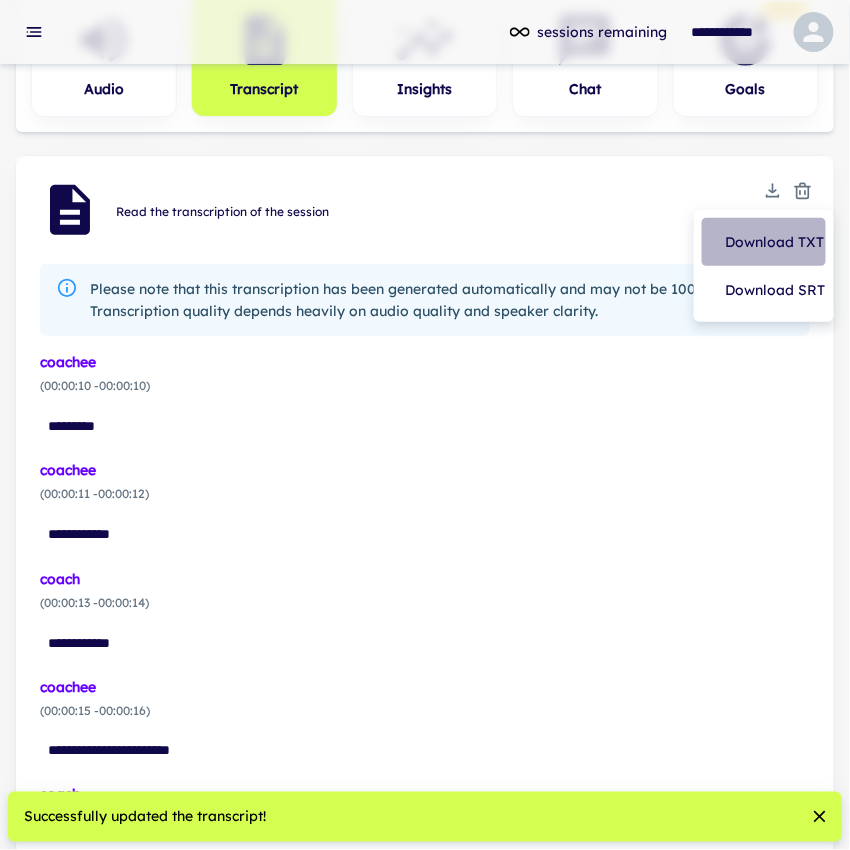 click on "Download TXT" at bounding box center (764, 242) 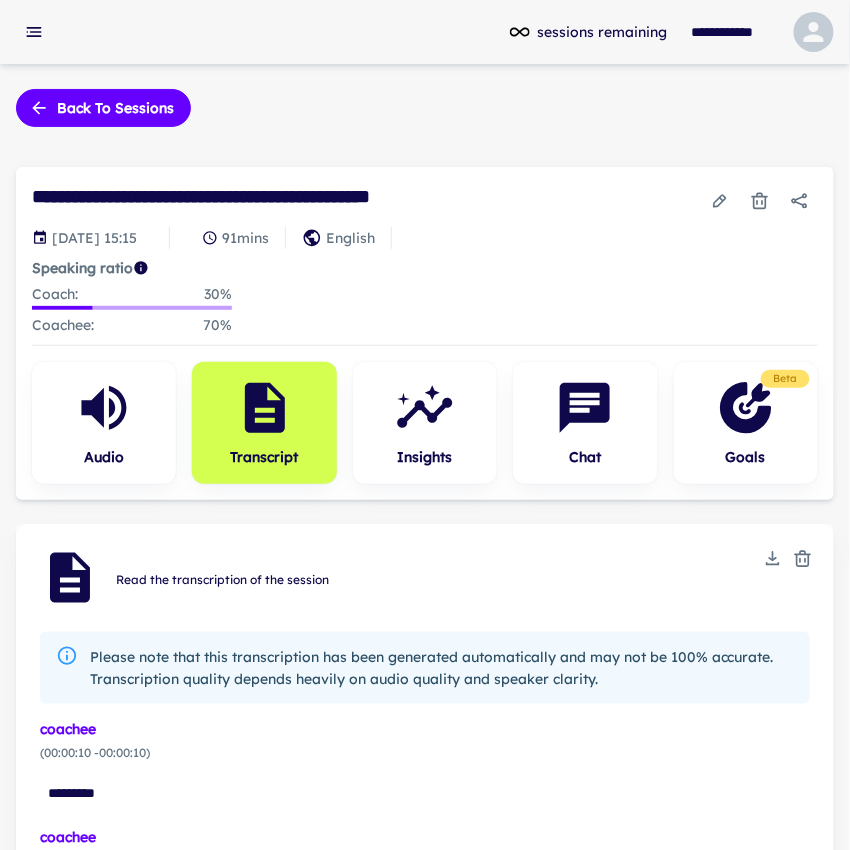 scroll, scrollTop: 0, scrollLeft: 0, axis: both 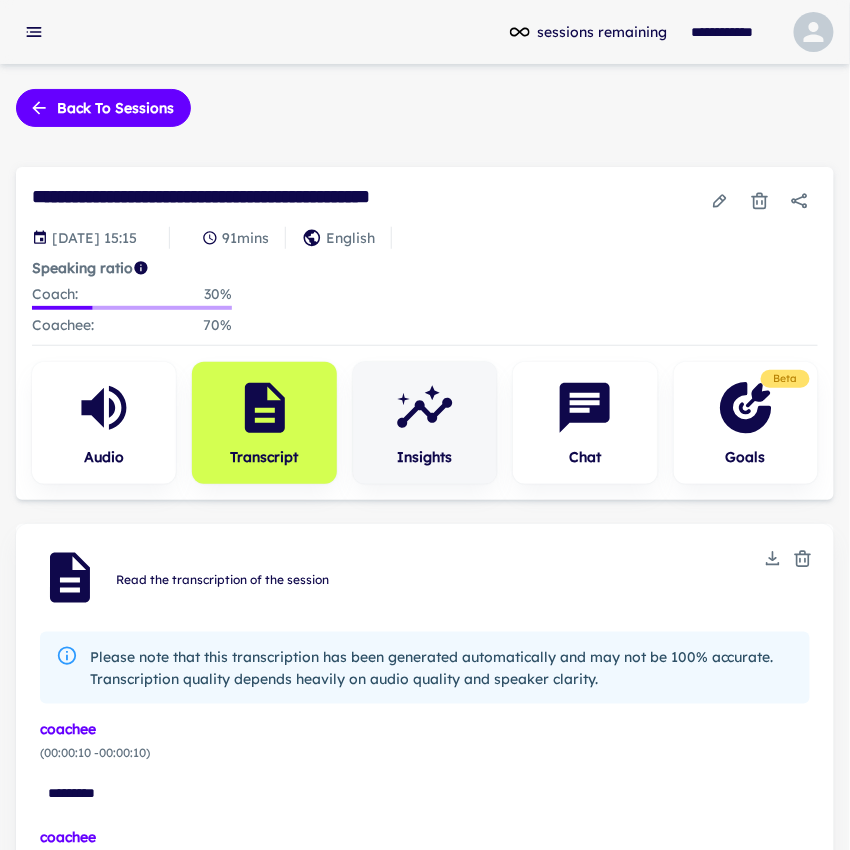 click on "Insights" at bounding box center [425, 457] 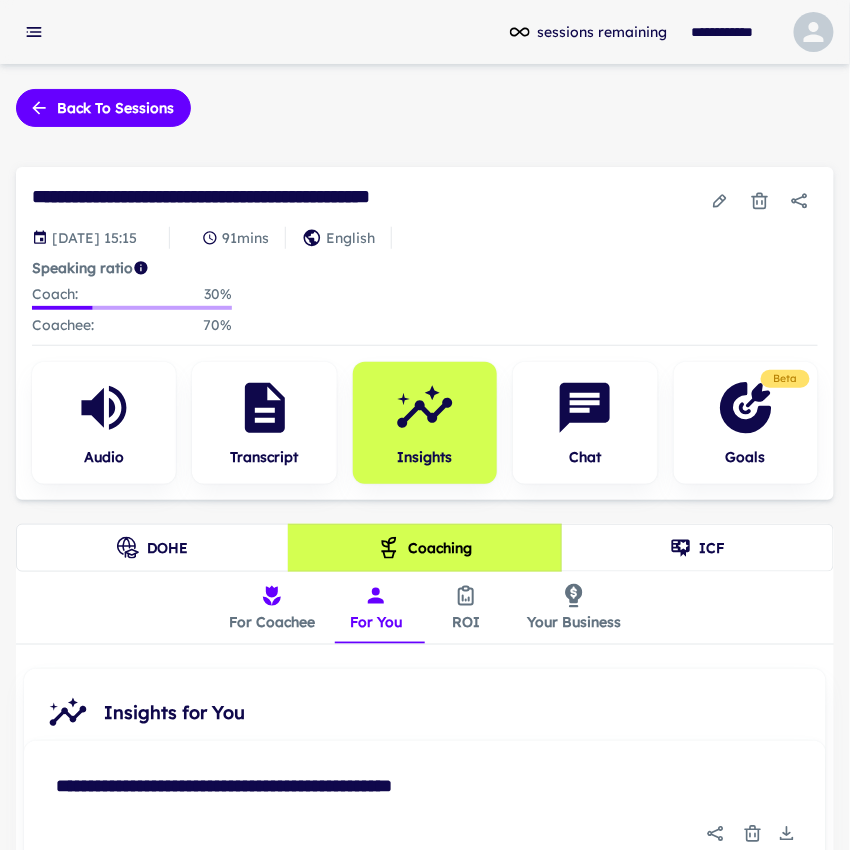 scroll, scrollTop: 0, scrollLeft: 0, axis: both 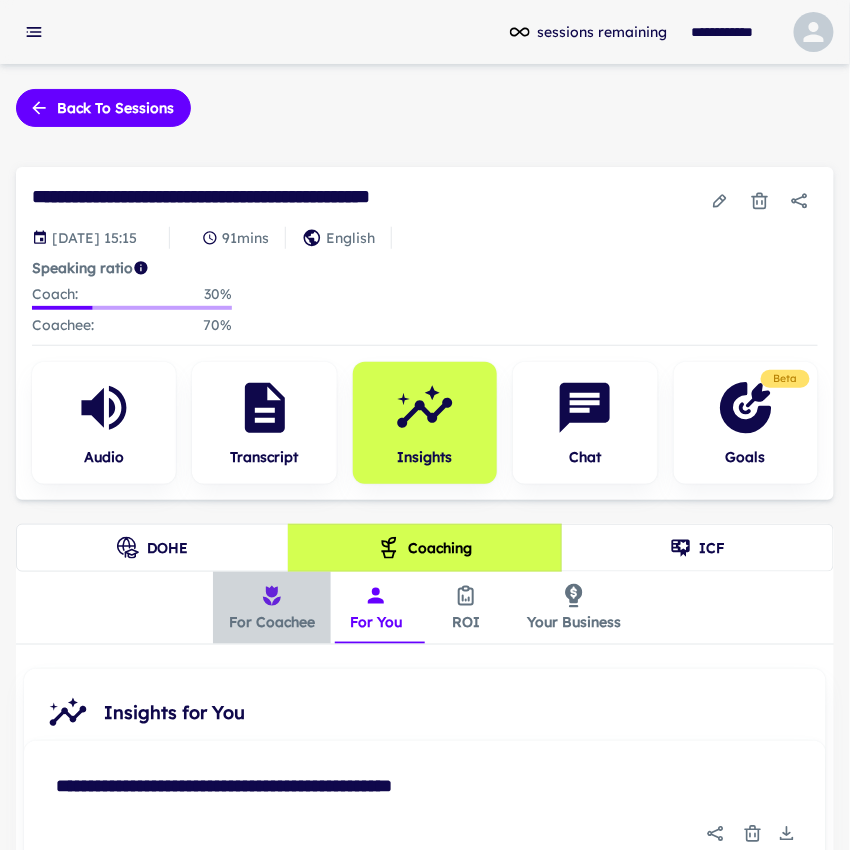 click on "For Coachee" at bounding box center (272, 608) 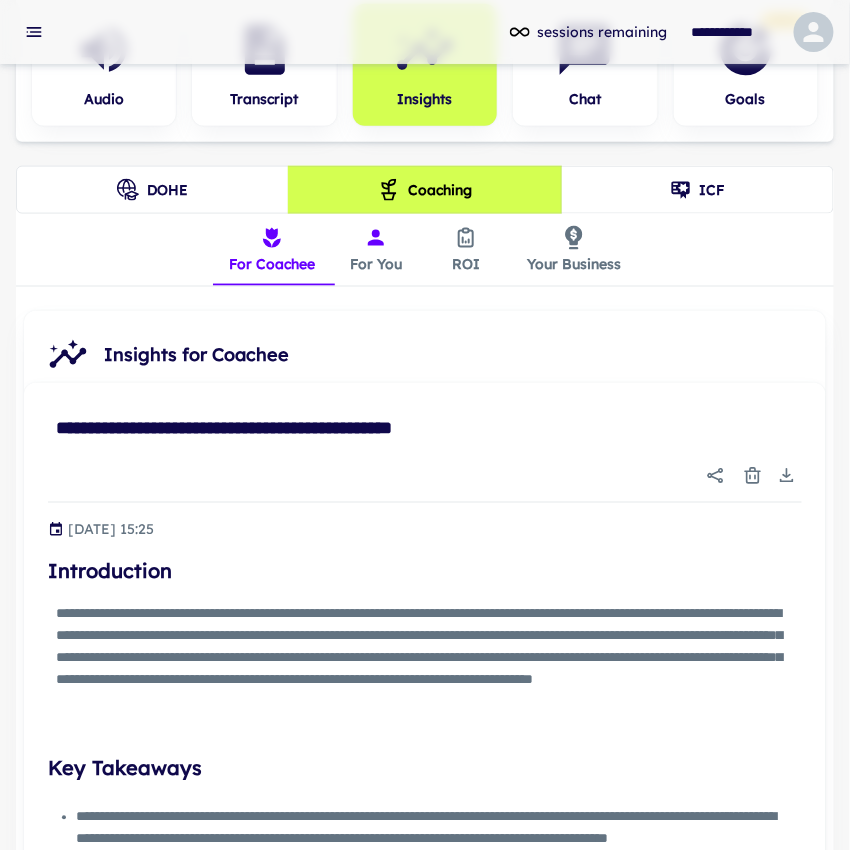 scroll, scrollTop: 409, scrollLeft: 0, axis: vertical 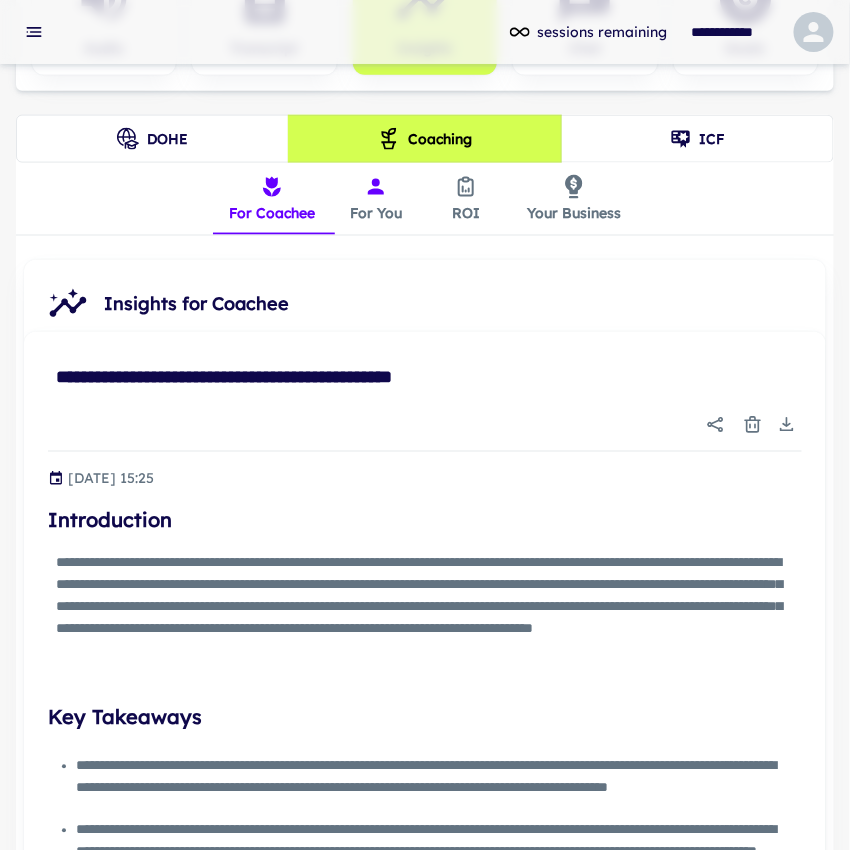 click 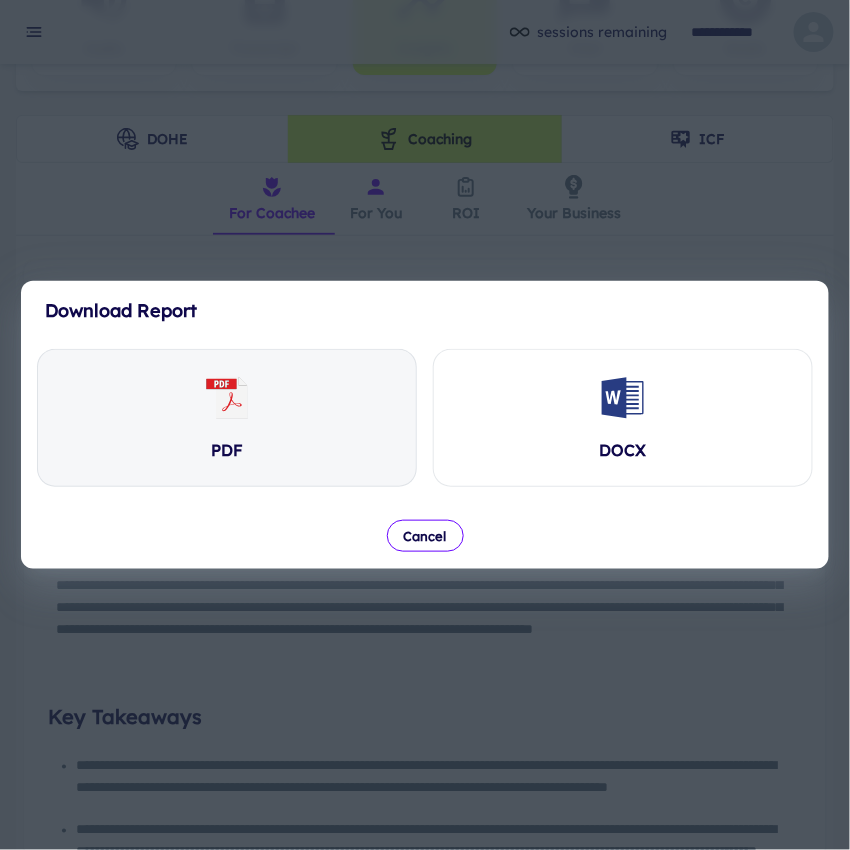 click on "PDF" at bounding box center (227, 418) 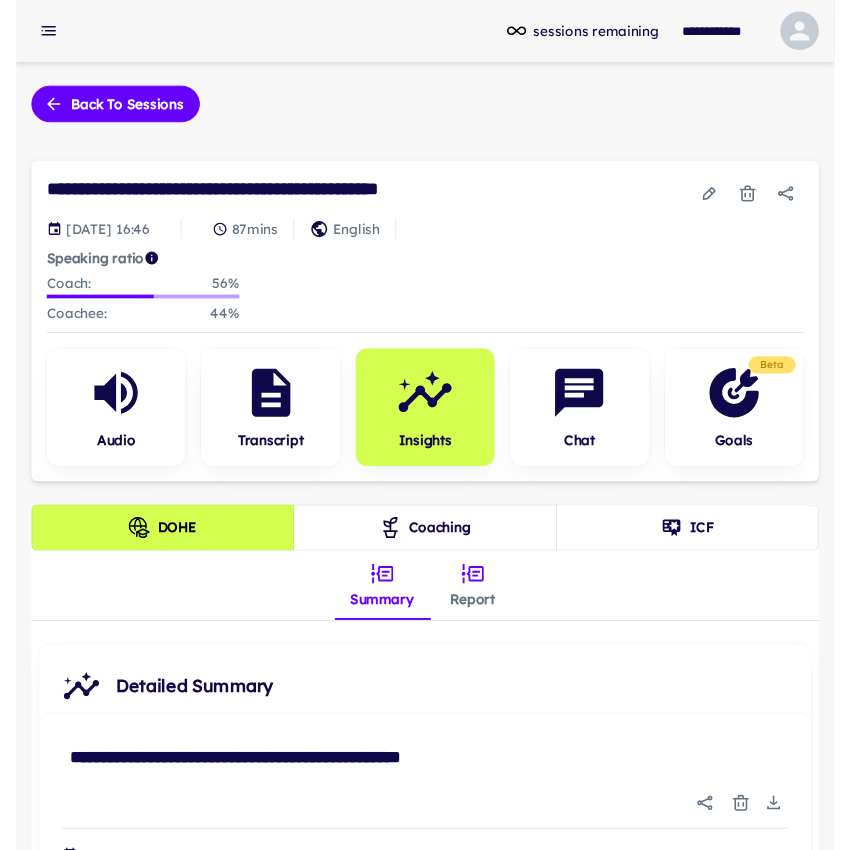 scroll, scrollTop: 0, scrollLeft: 0, axis: both 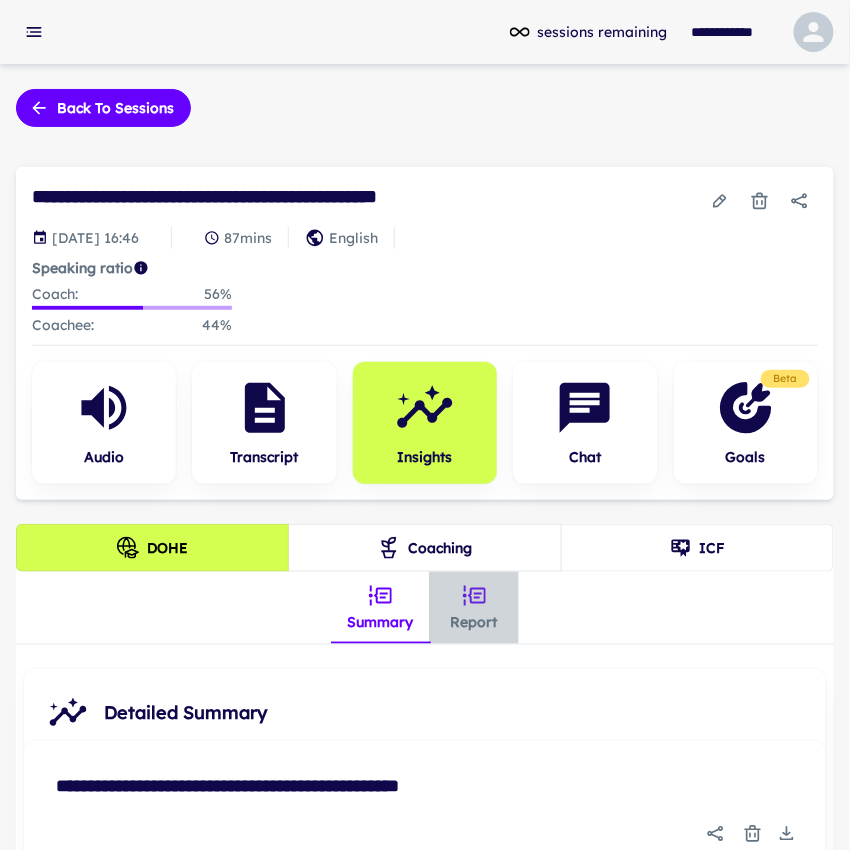 click 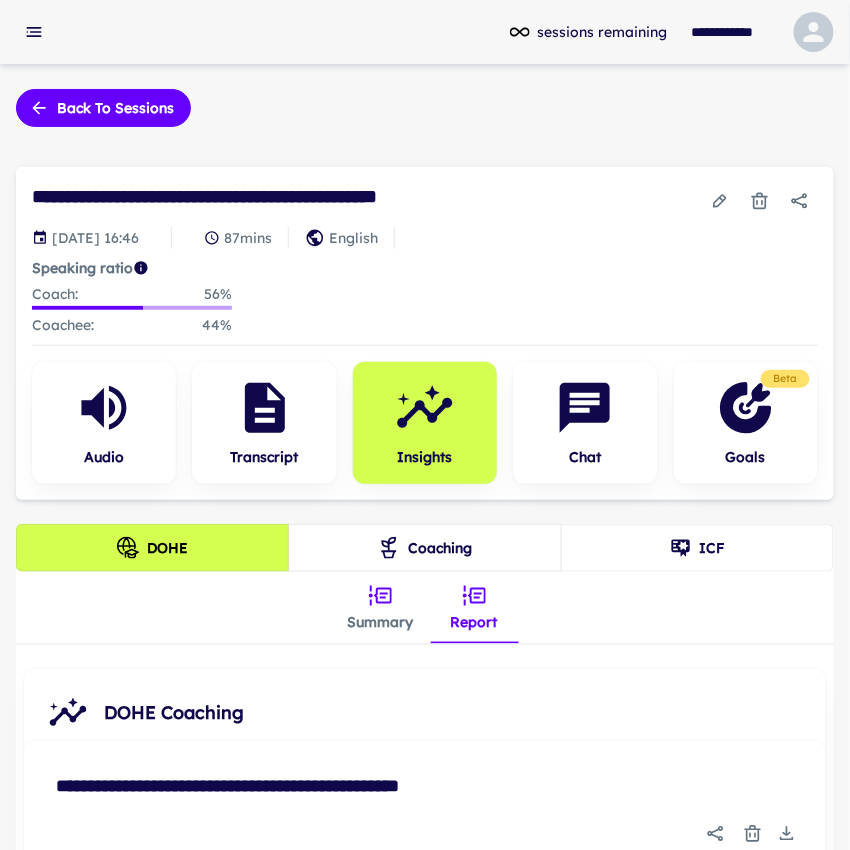 scroll, scrollTop: 0, scrollLeft: 0, axis: both 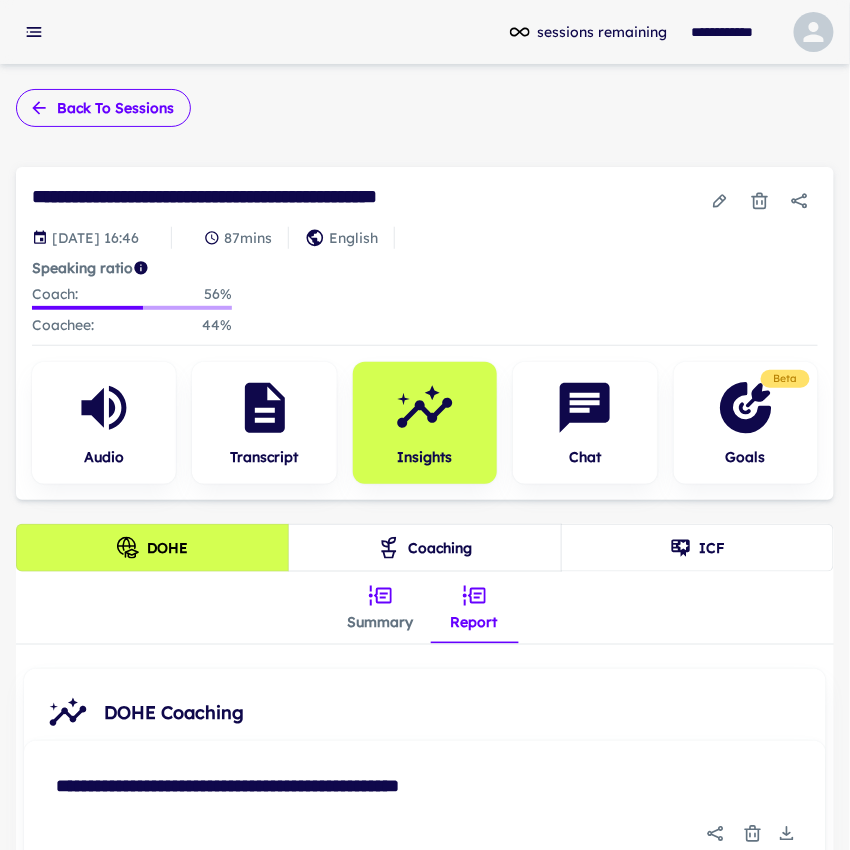 click on "Back to sessions" at bounding box center [103, 108] 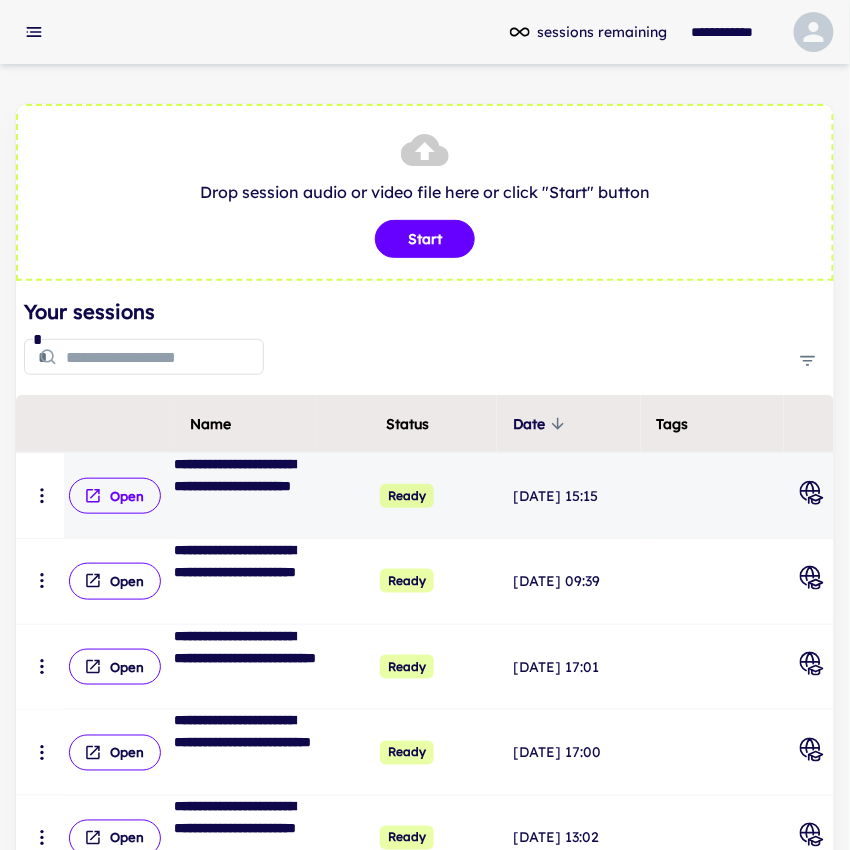 click on "Open" at bounding box center [115, 496] 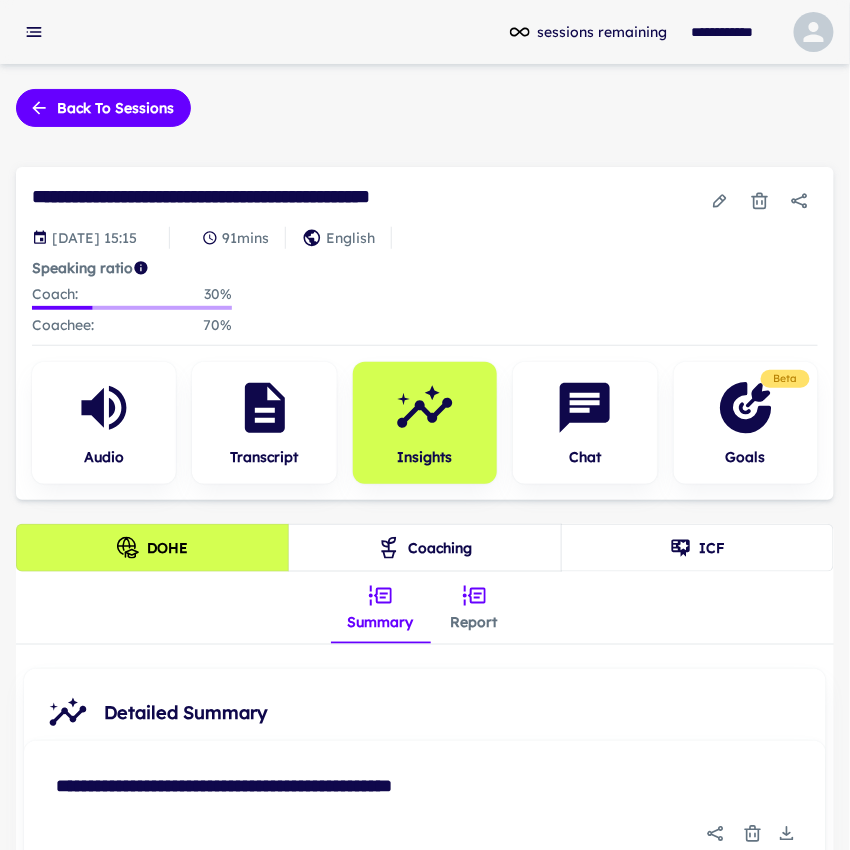 click on "Report" at bounding box center (474, 608) 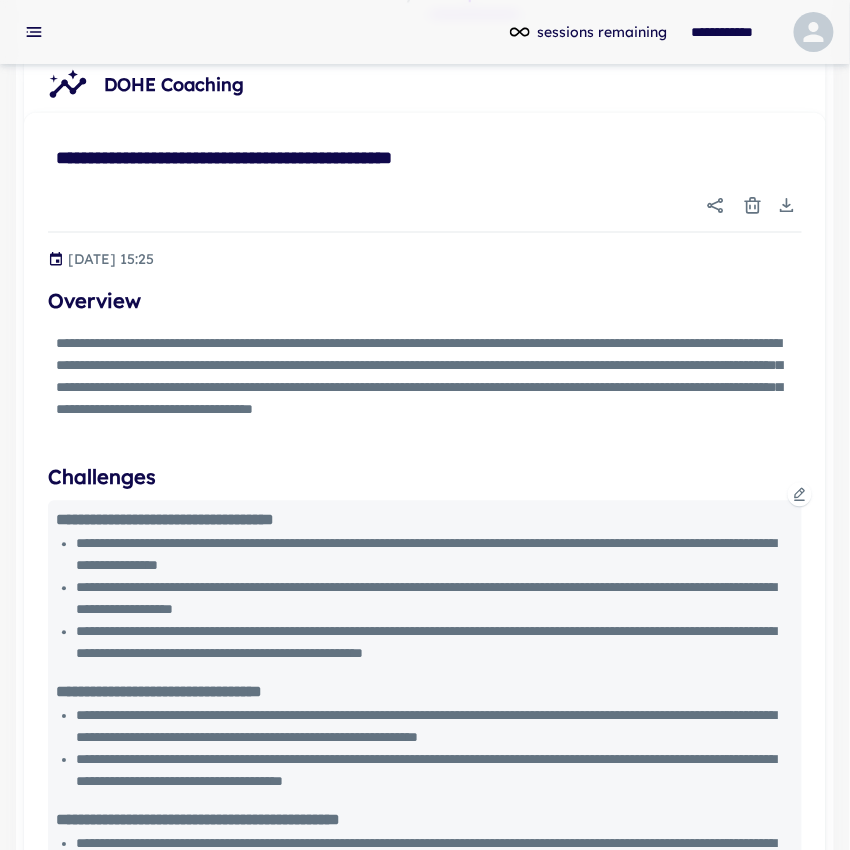 scroll, scrollTop: 615, scrollLeft: 0, axis: vertical 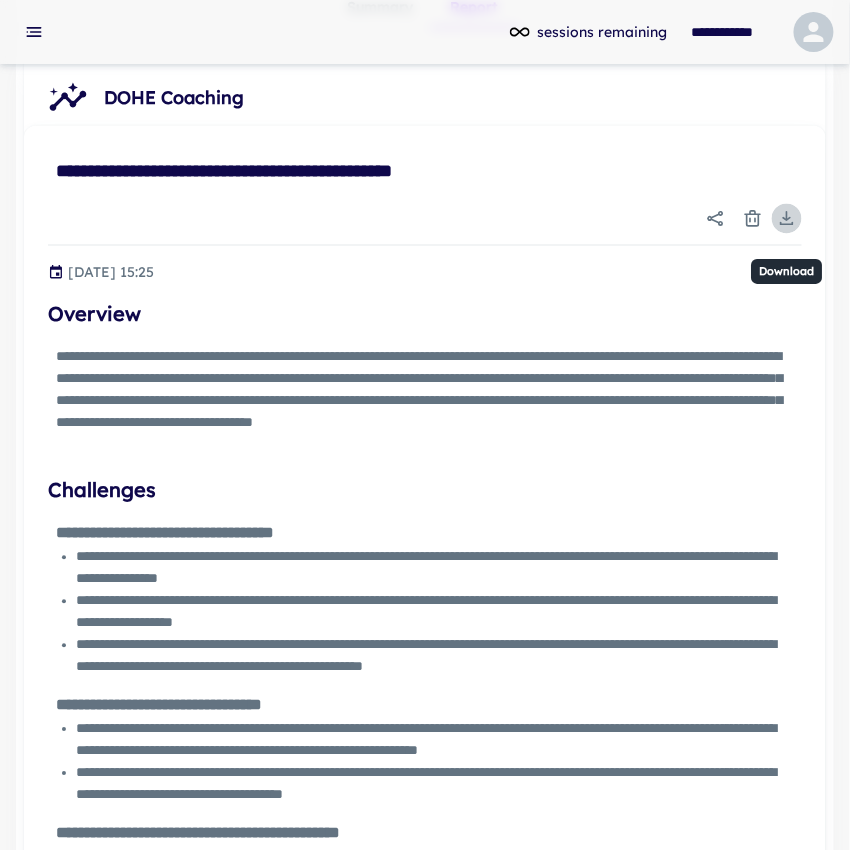 click 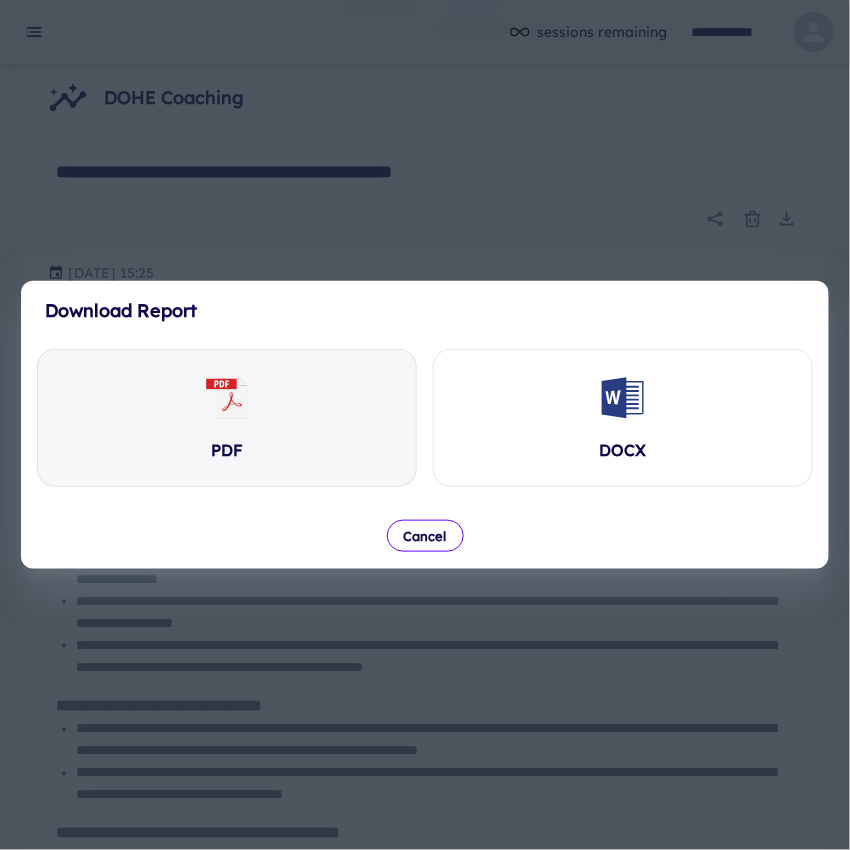 click on "PDF" at bounding box center (227, 450) 